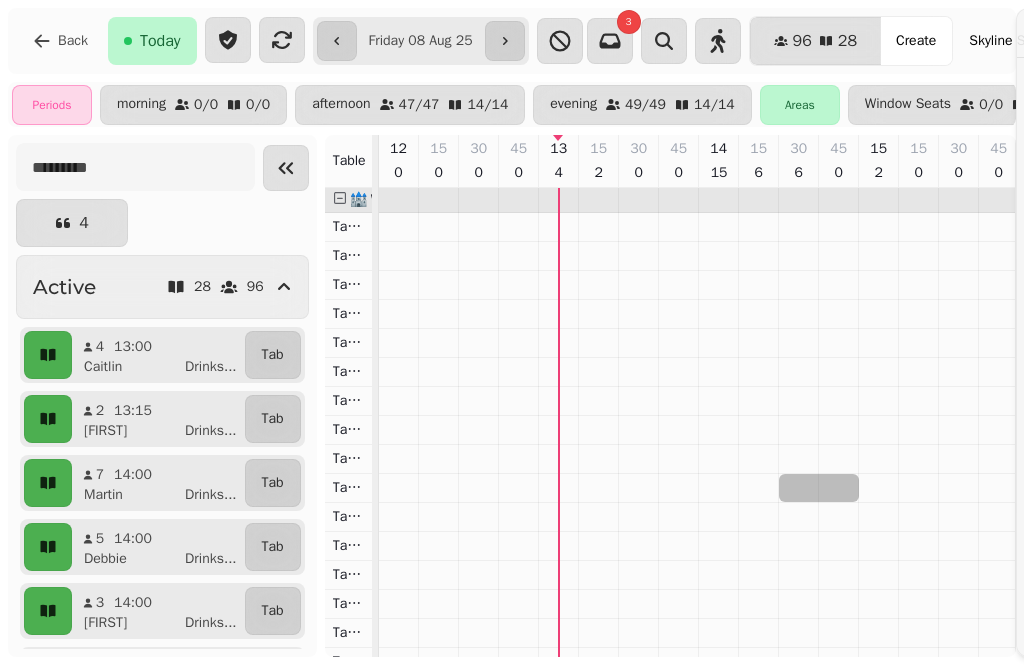 scroll, scrollTop: 0, scrollLeft: 0, axis: both 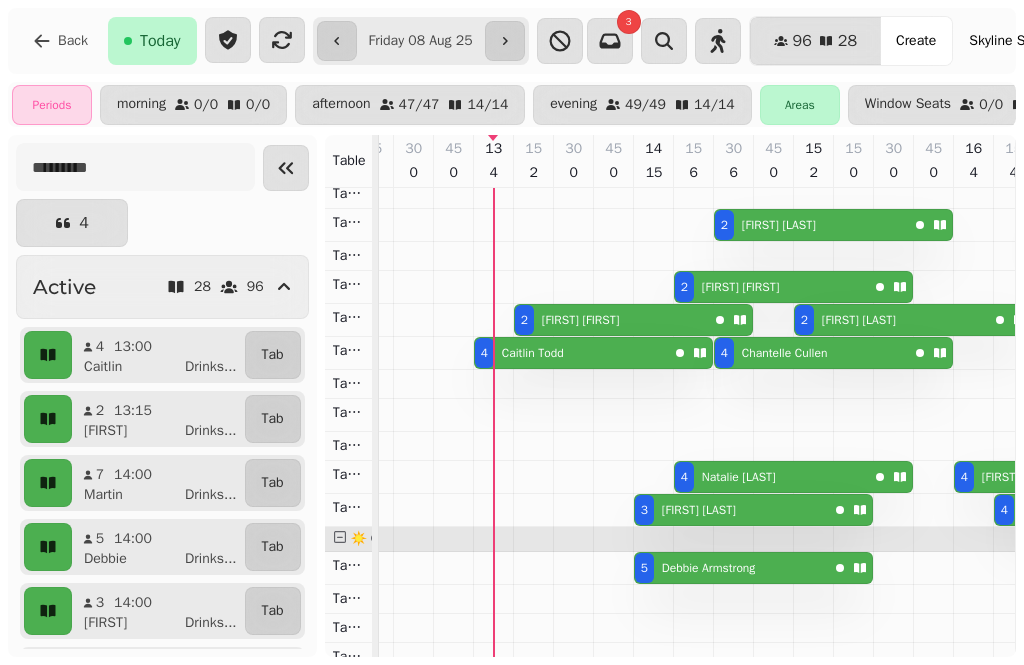 click on "4 [FIRST] [LAST]" at bounding box center (571, 353) 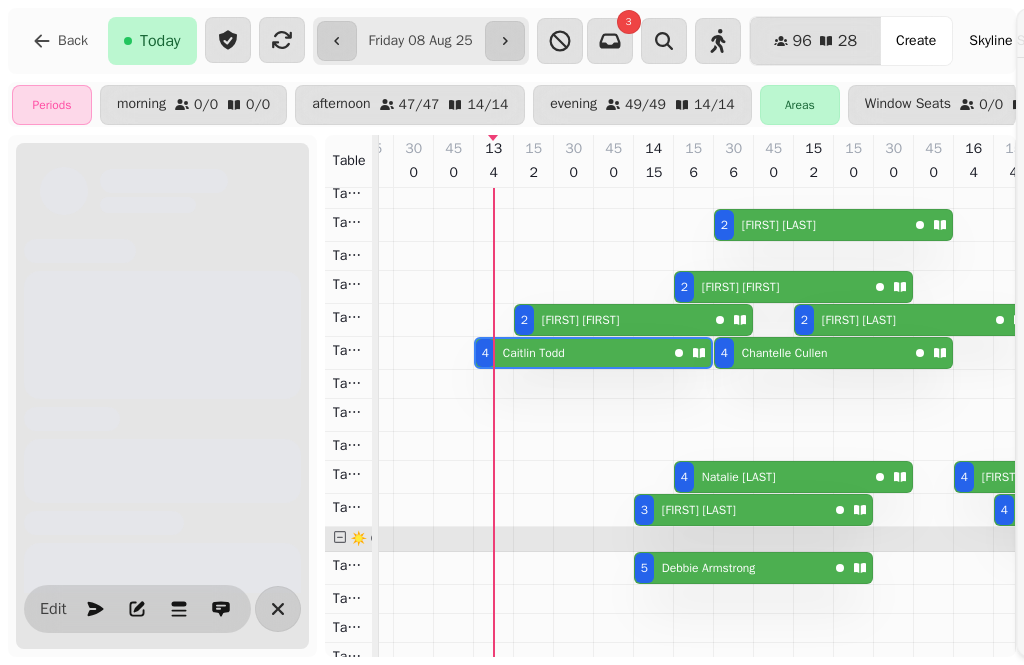 scroll, scrollTop: 0, scrollLeft: 147, axis: horizontal 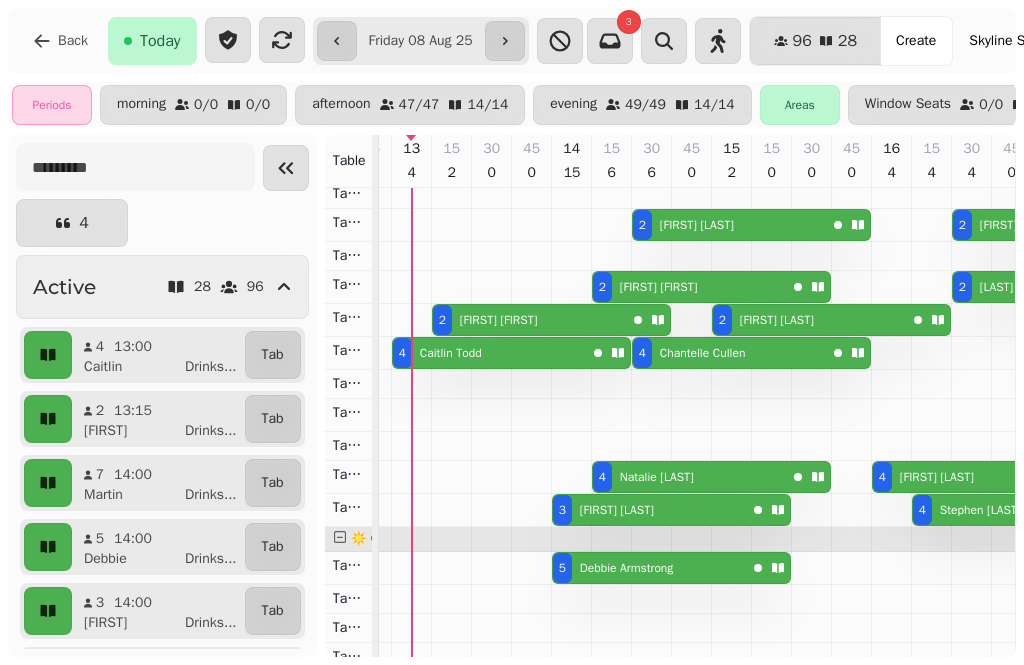 click on "4 [FIRST] [LAST]" at bounding box center (489, 353) 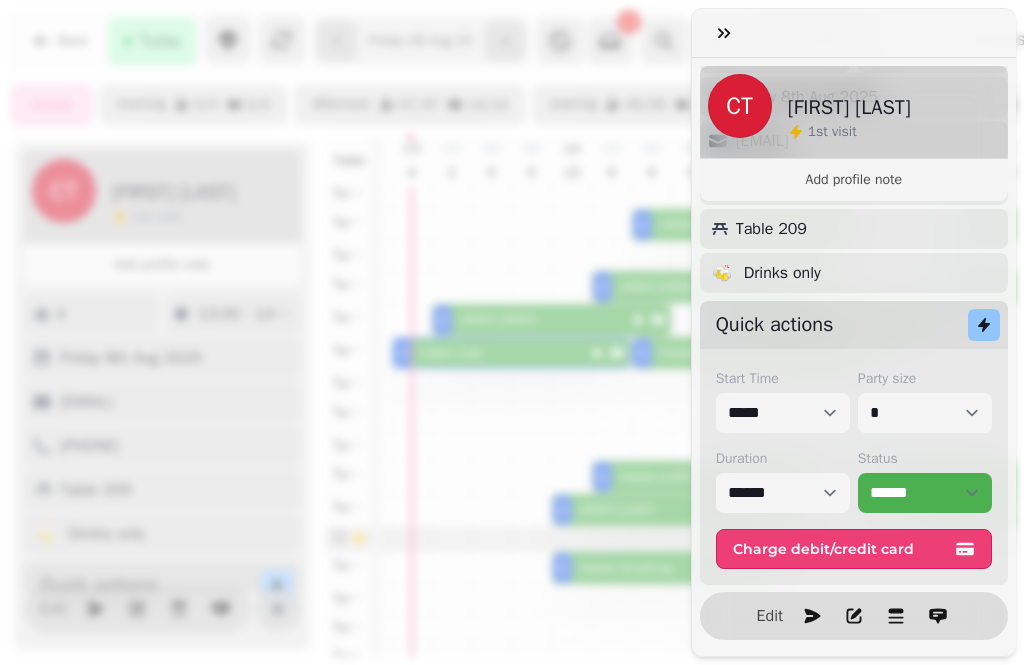 scroll, scrollTop: 176, scrollLeft: 0, axis: vertical 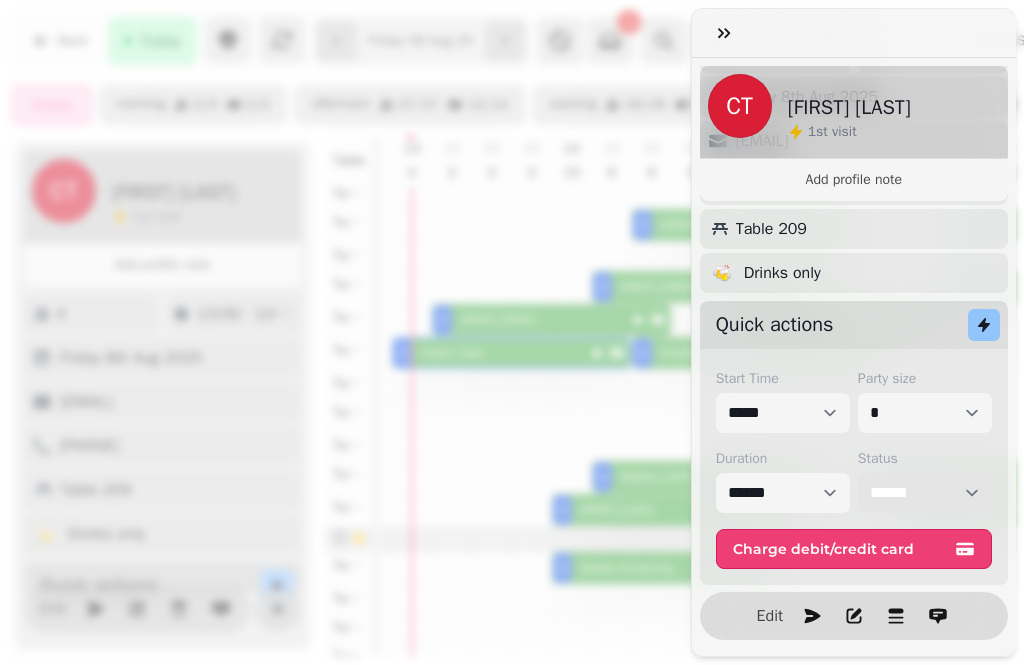 click on "**********" at bounding box center (925, 493) 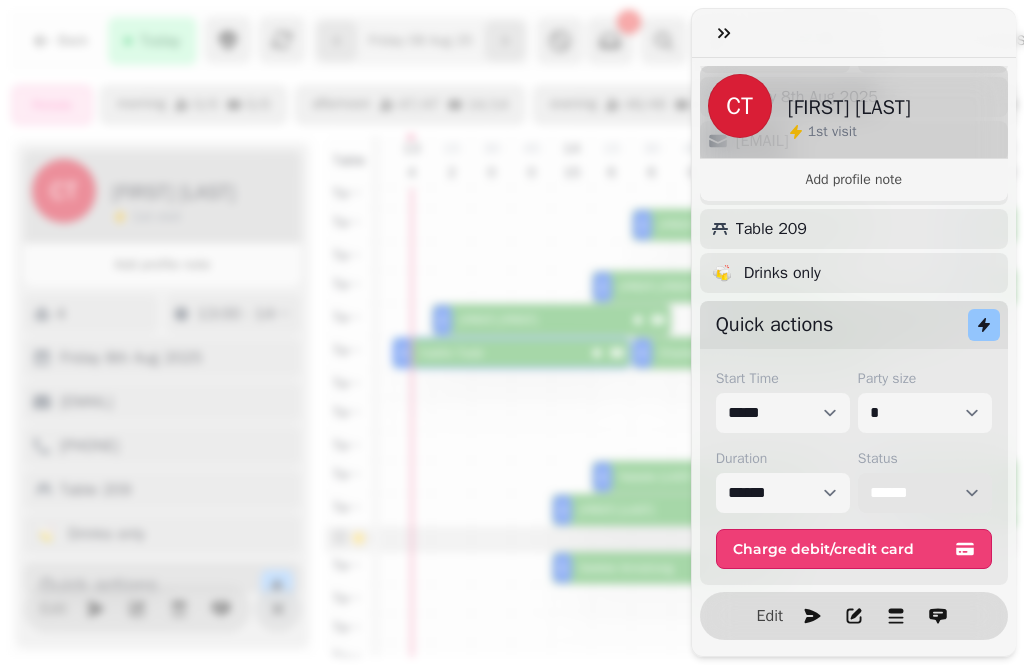 select on "******" 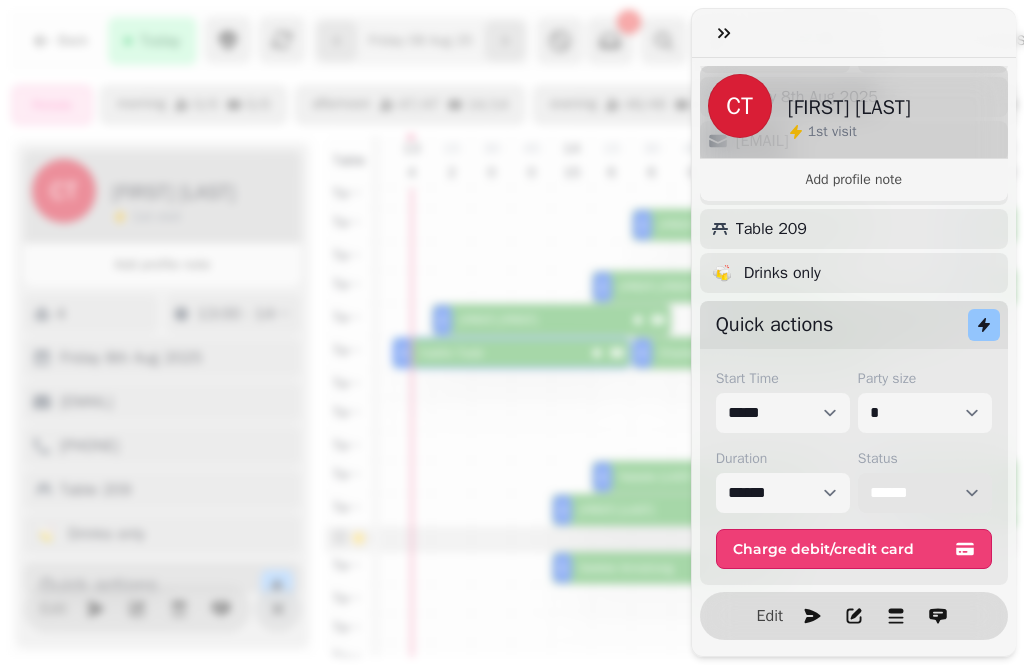 select on "******" 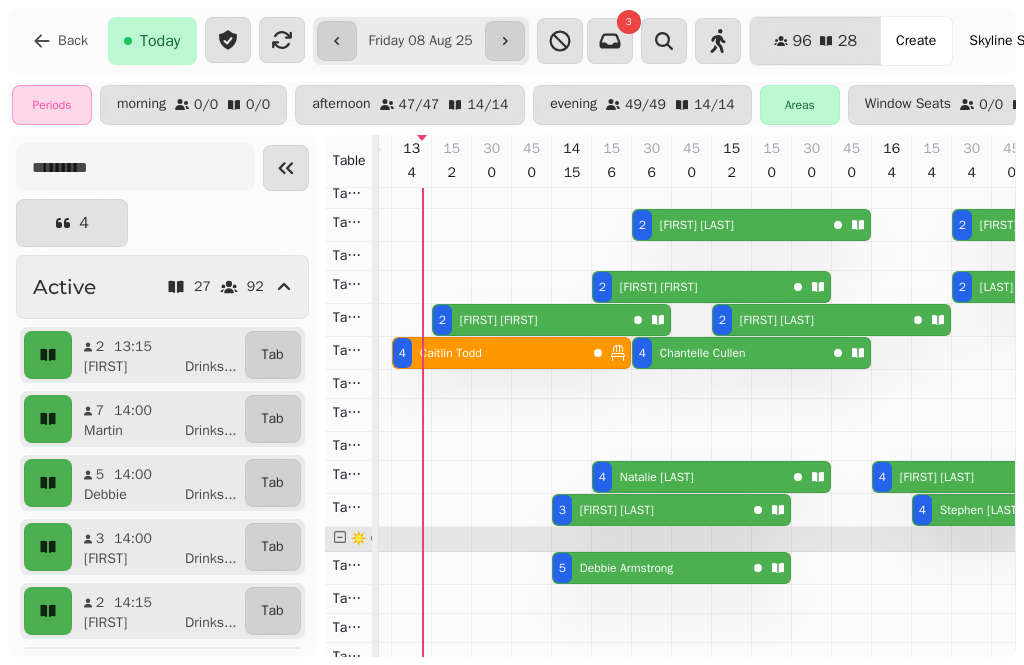 scroll, scrollTop: 587, scrollLeft: 187, axis: both 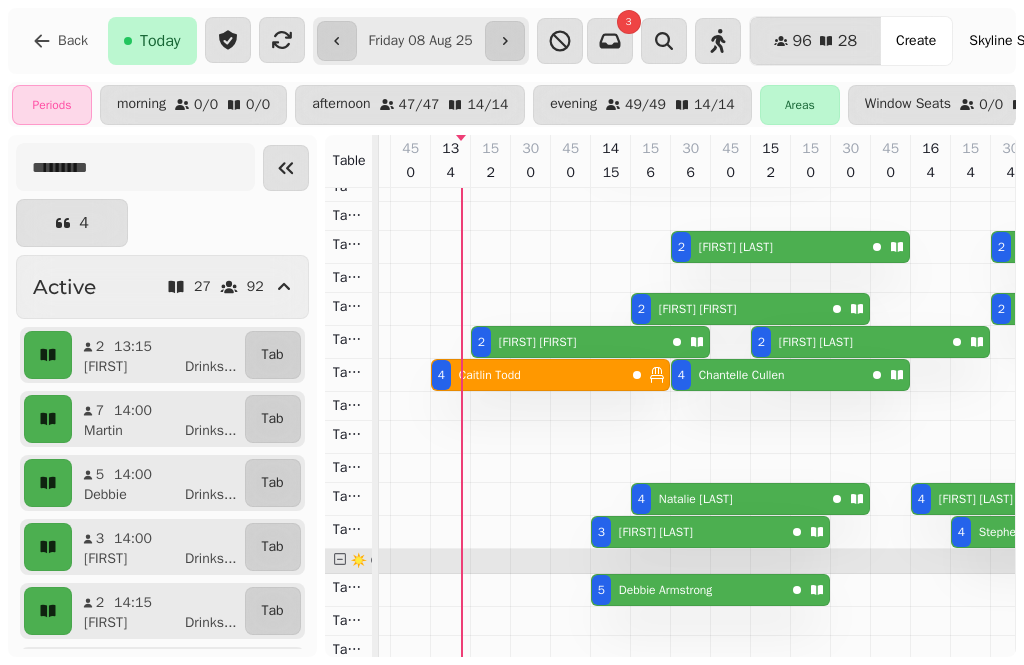 click 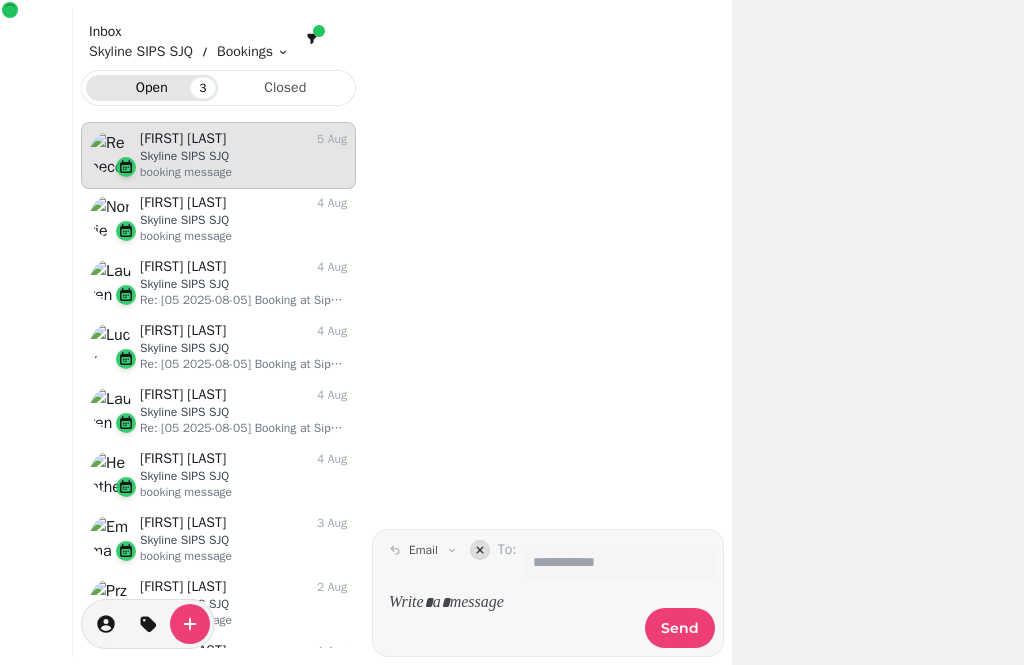 scroll, scrollTop: 526, scrollLeft: 275, axis: both 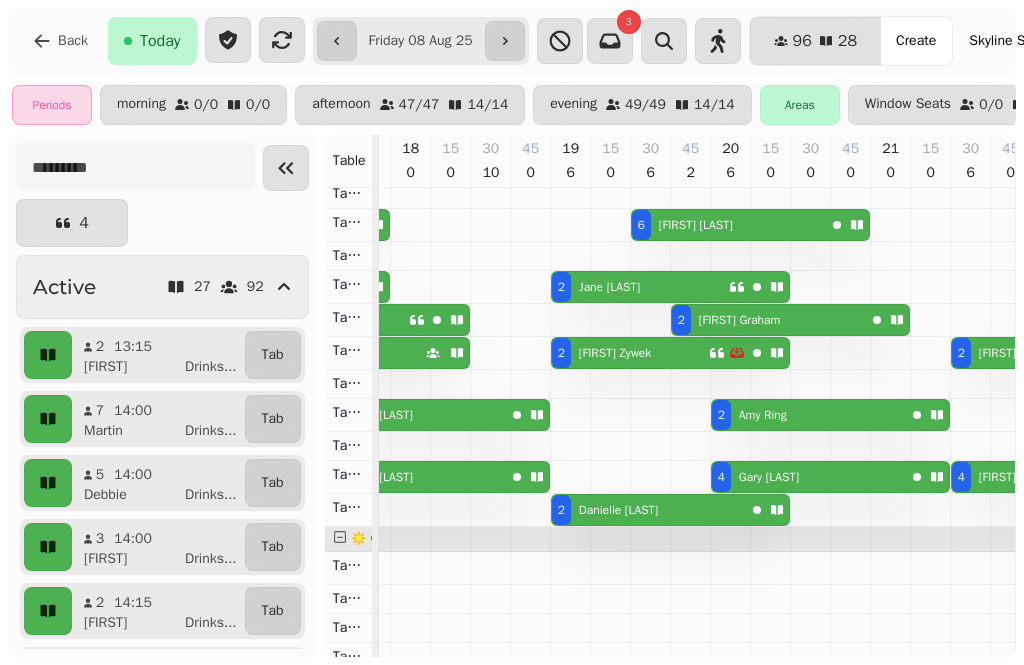 click on "[FIRST] [LAST]" at bounding box center (615, 353) 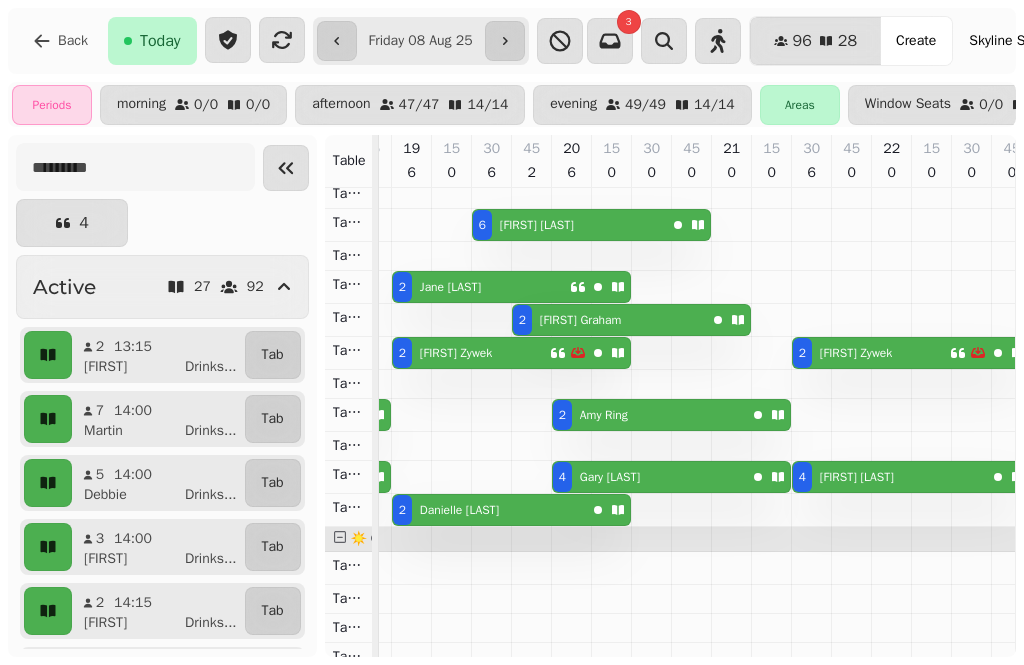click on "[FIRST] [LAST]" at bounding box center (856, 353) 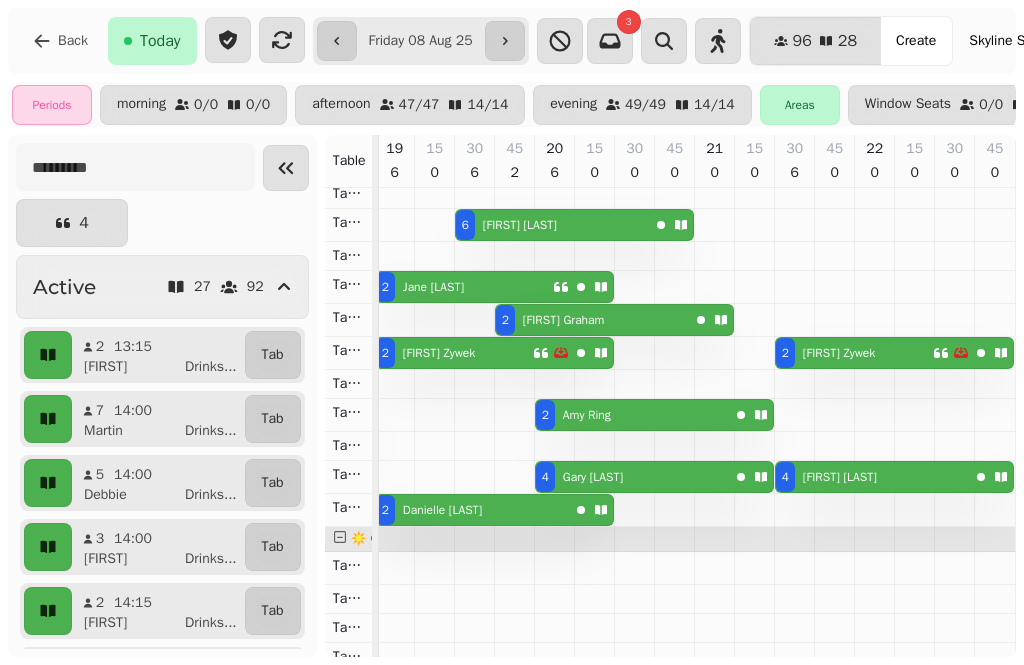 click on "[FIRST] [LAST]" at bounding box center [439, 353] 